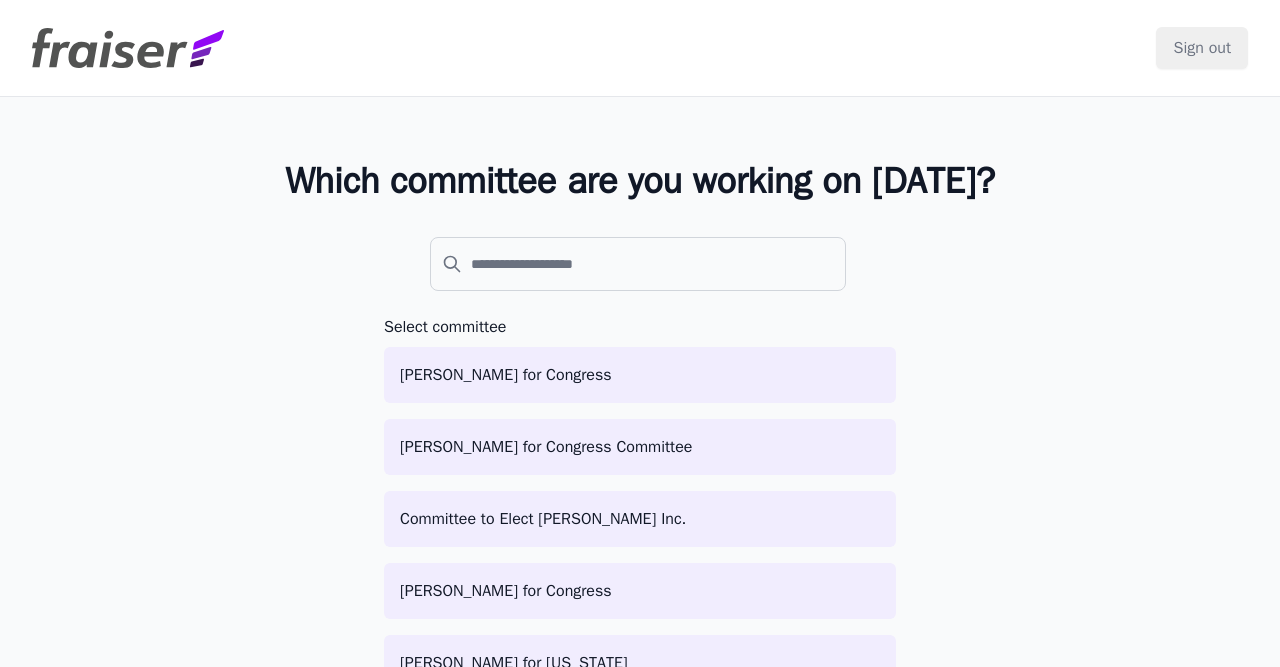 scroll, scrollTop: 0, scrollLeft: 0, axis: both 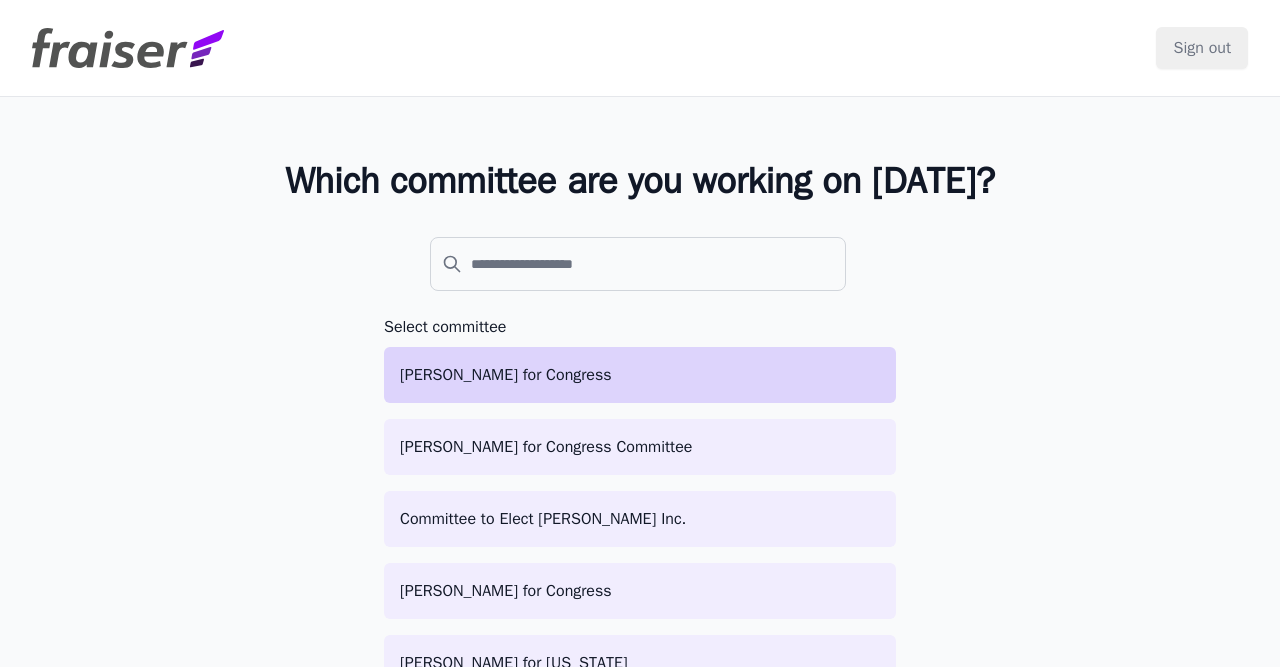 click on "[PERSON_NAME] for Congress" at bounding box center [640, 375] 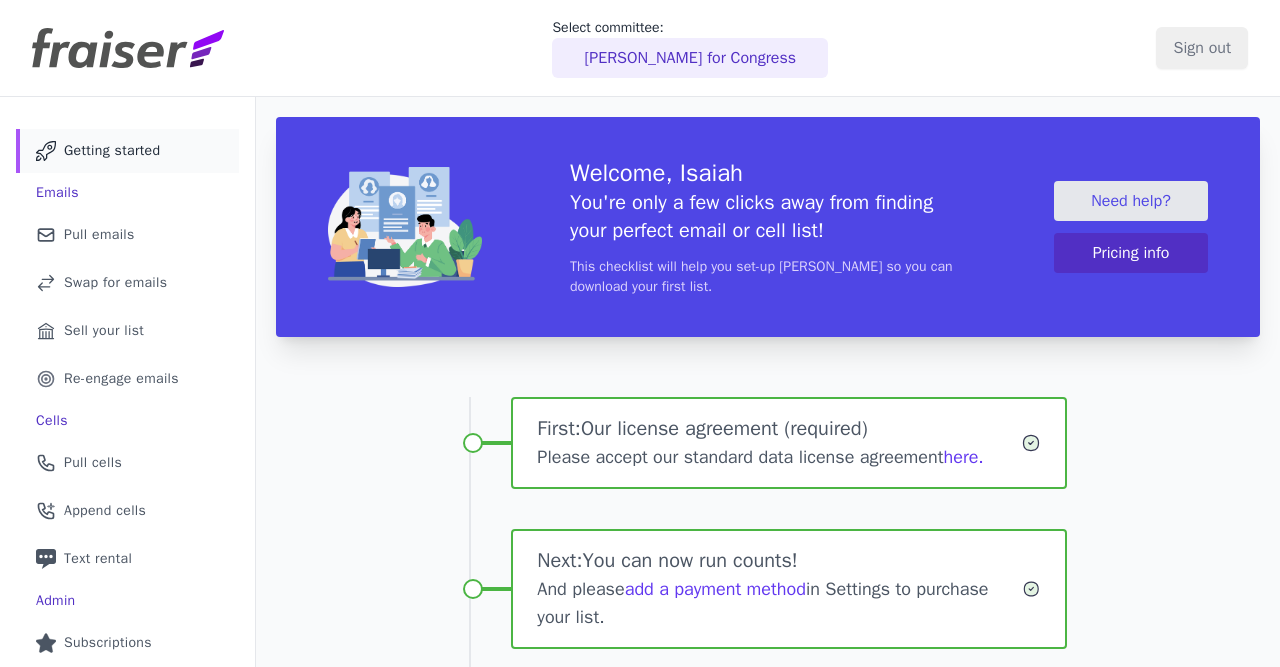 scroll, scrollTop: 0, scrollLeft: 0, axis: both 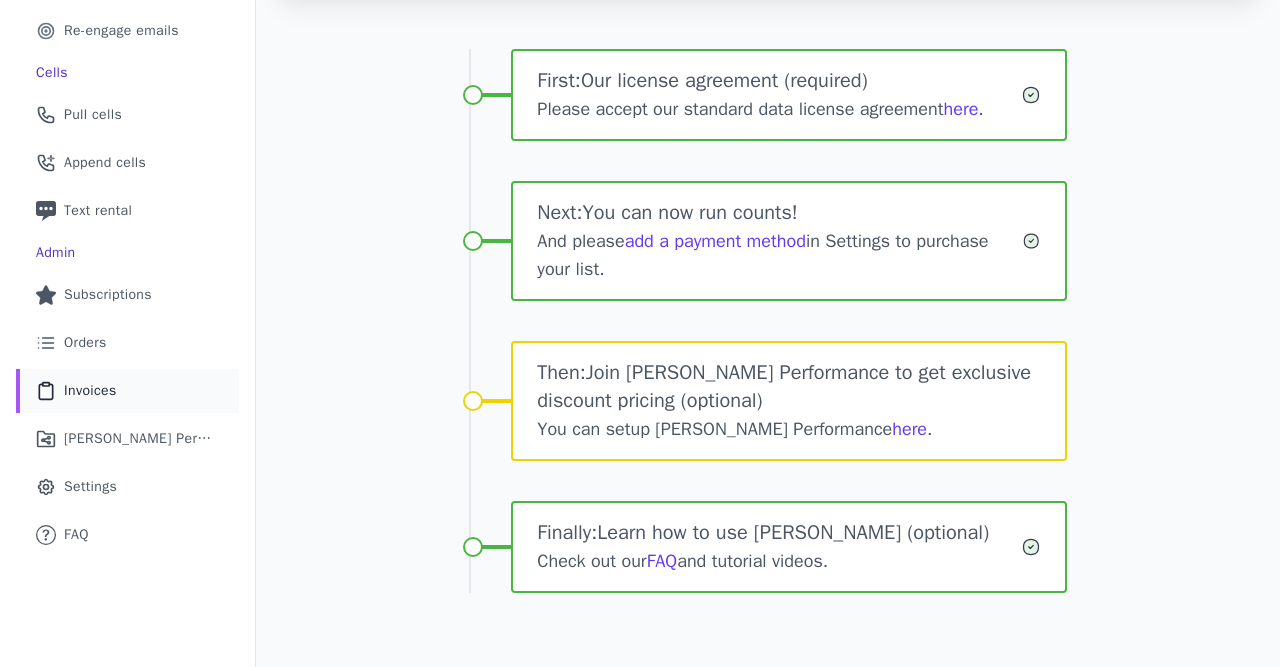 click on "Clipboard Icon Outline of a clipboard
Invoices" at bounding box center [127, 391] 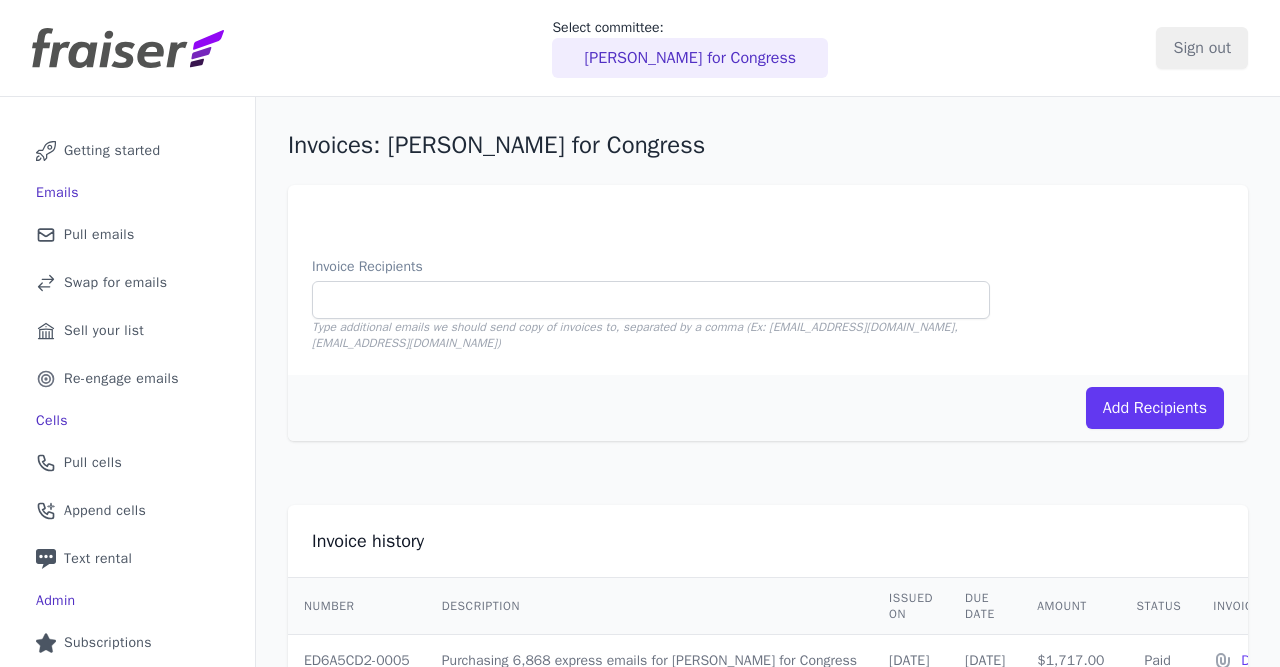 scroll, scrollTop: 0, scrollLeft: 0, axis: both 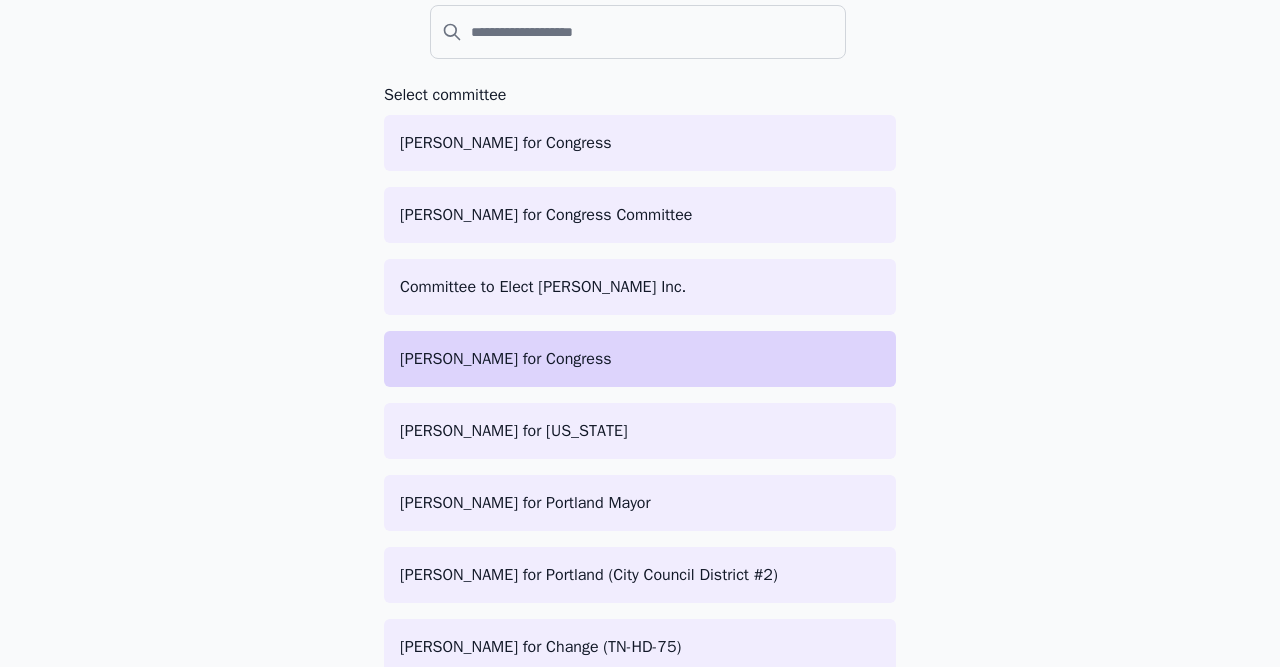 click on "Schneider for Congress" at bounding box center [640, 359] 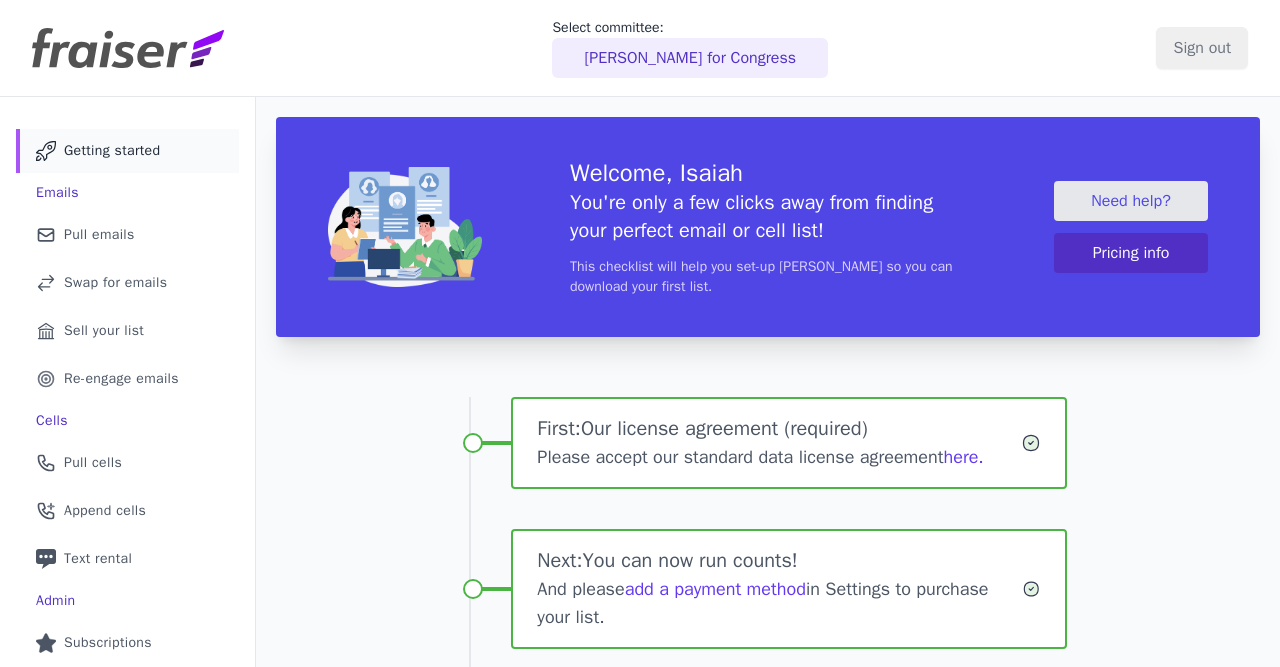 scroll, scrollTop: 0, scrollLeft: 0, axis: both 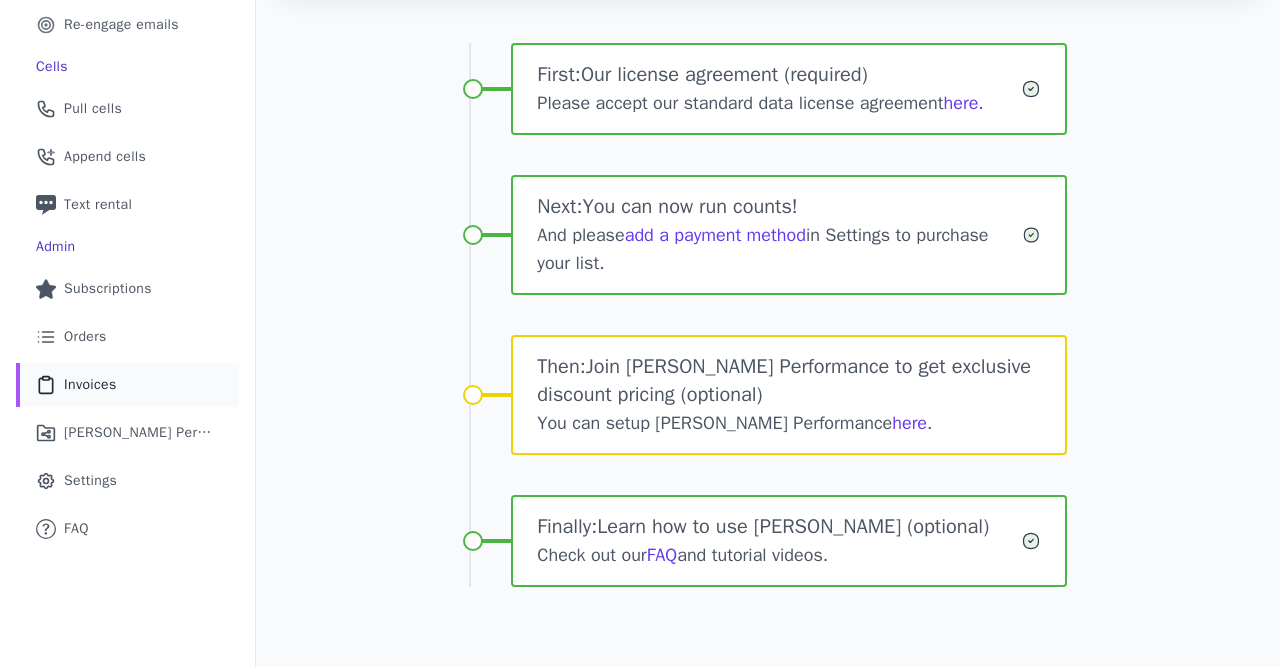 click on "Invoices" at bounding box center (90, 385) 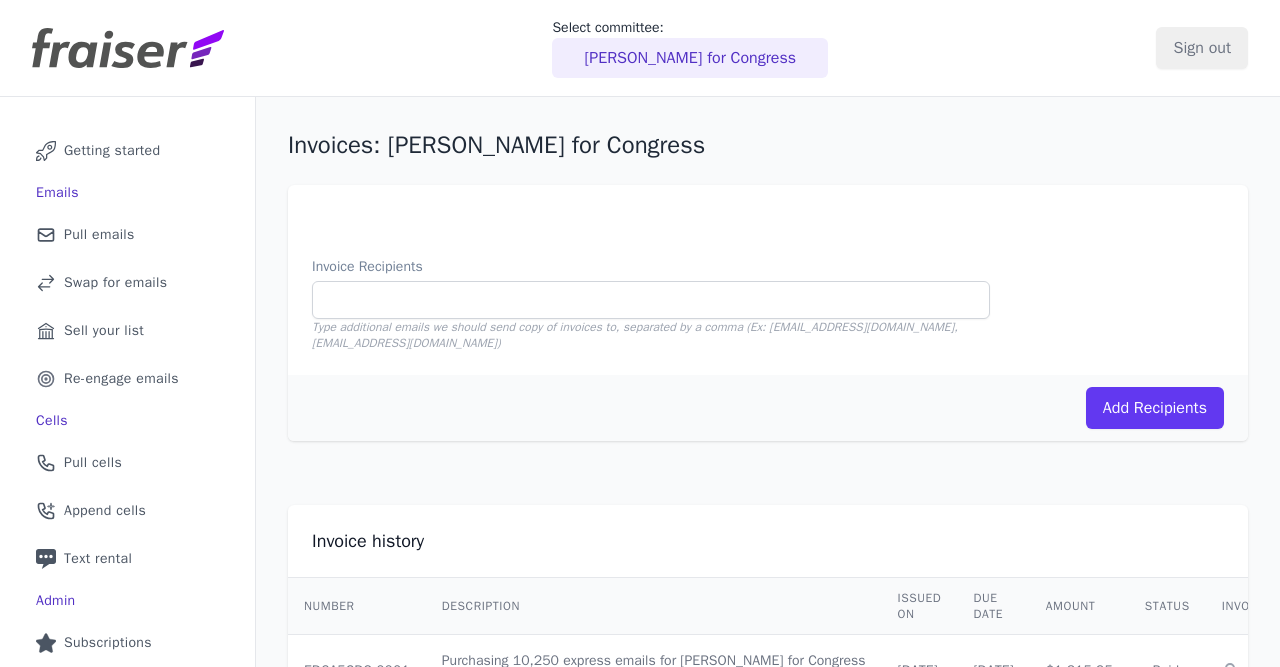 scroll, scrollTop: 0, scrollLeft: 0, axis: both 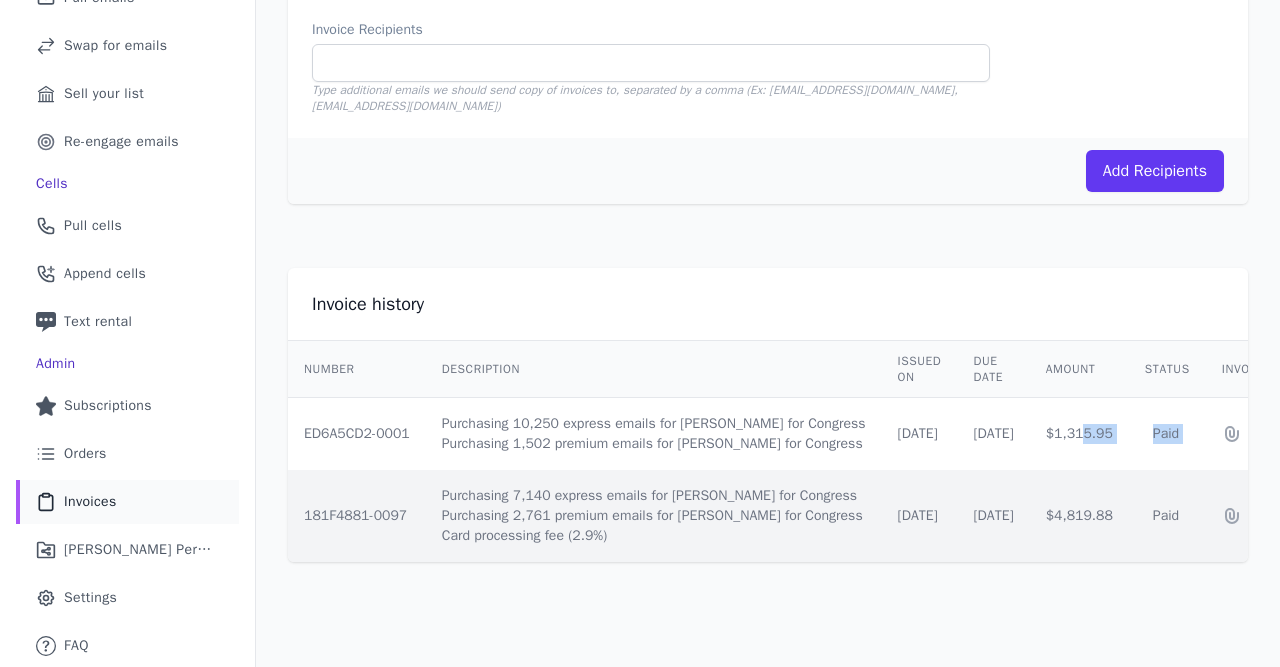 drag, startPoint x: 1137, startPoint y: 511, endPoint x: 1068, endPoint y: 425, distance: 110.25879 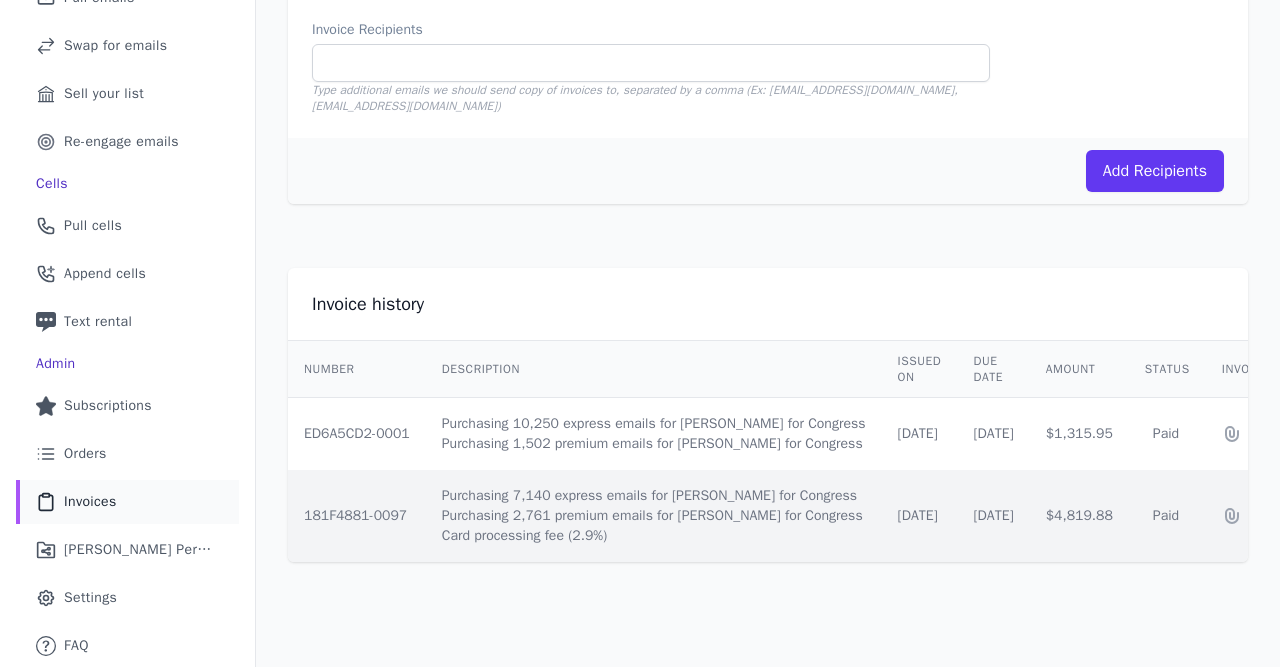 click on "$1,315.95" at bounding box center [1079, 434] 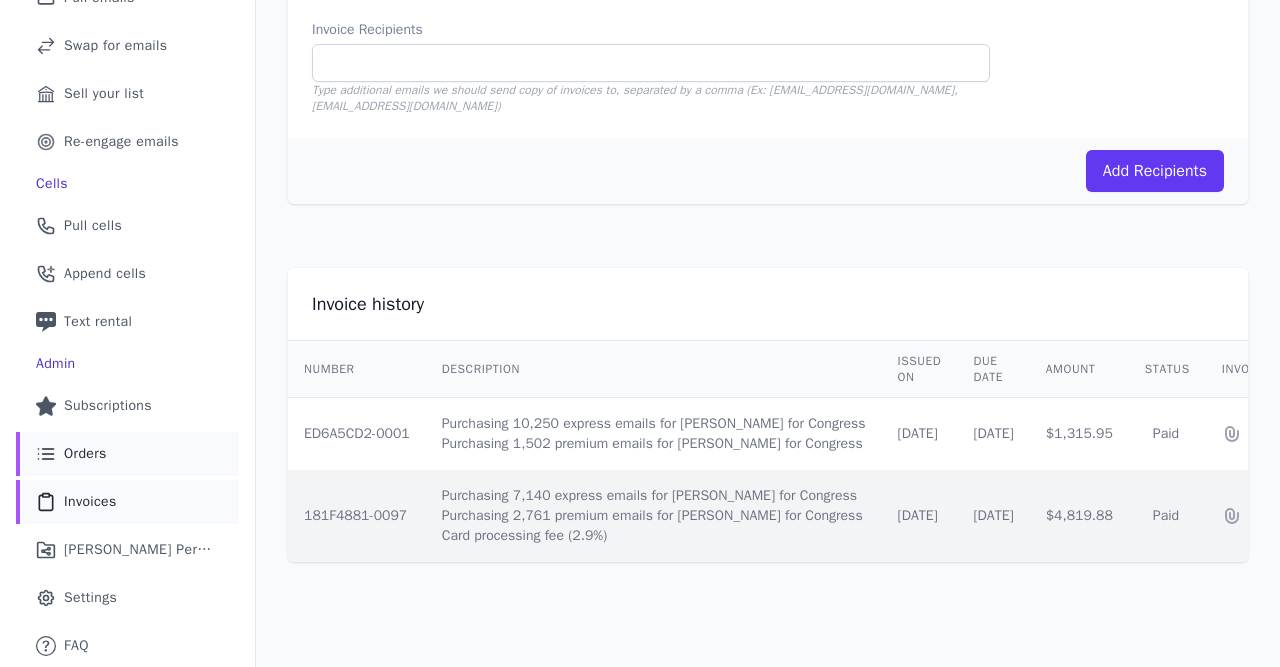 click on "List Icon Outline of bulleted list
Orders" at bounding box center [127, 454] 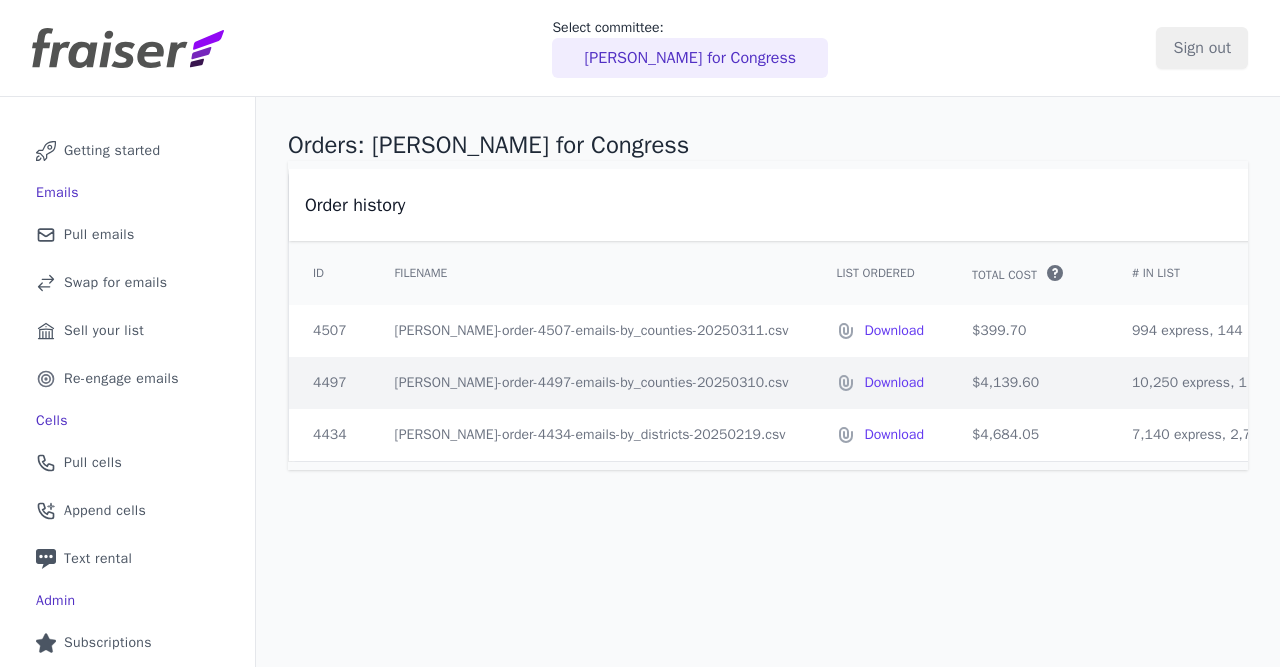 scroll, scrollTop: 0, scrollLeft: 0, axis: both 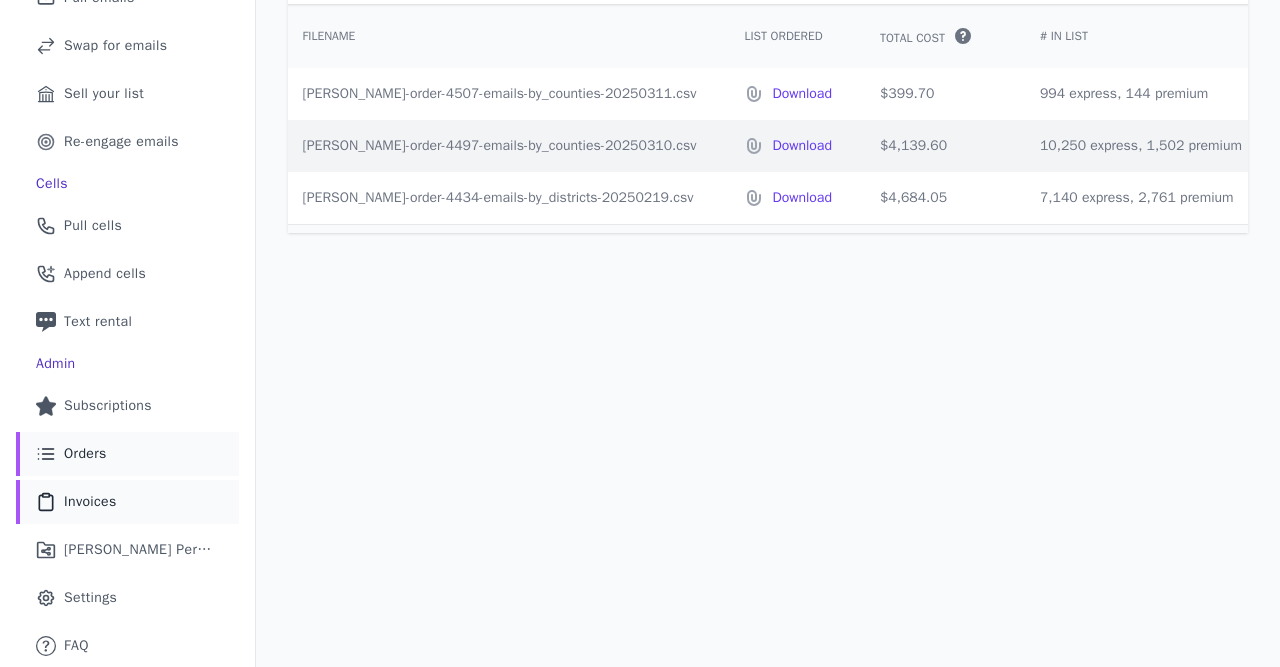 click on "Clipboard Icon Outline of a clipboard
Invoices" at bounding box center [127, 502] 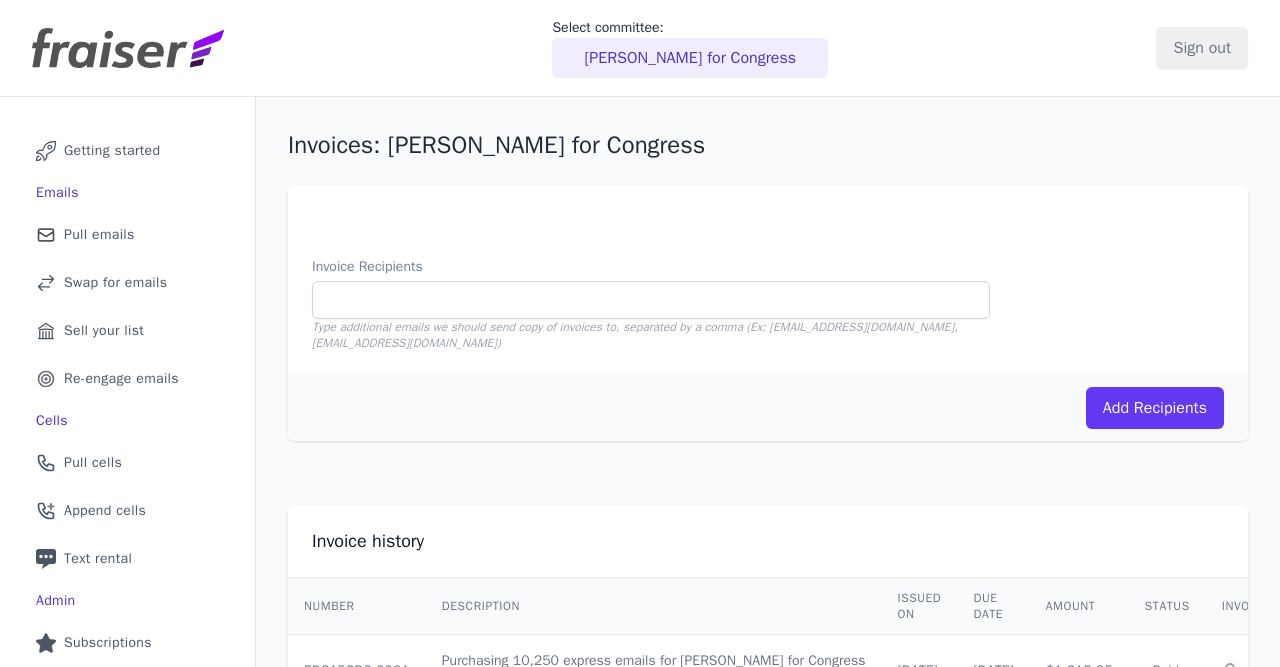 scroll, scrollTop: 0, scrollLeft: 0, axis: both 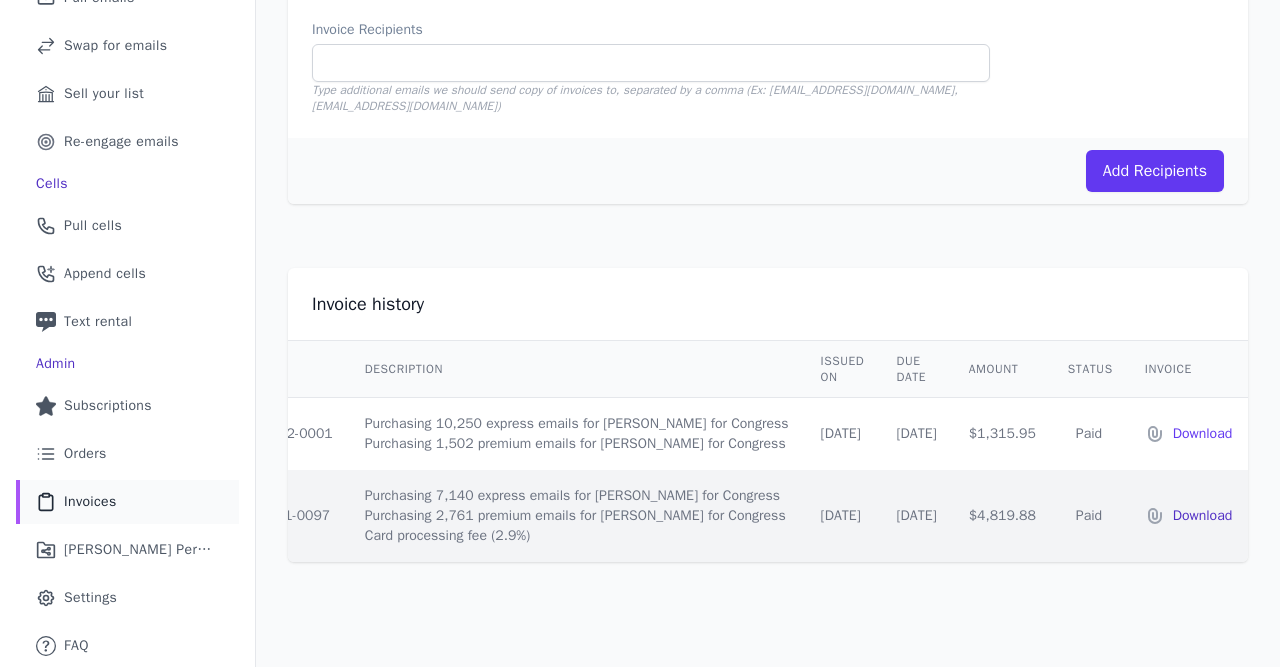 click on "Download" at bounding box center (1203, 516) 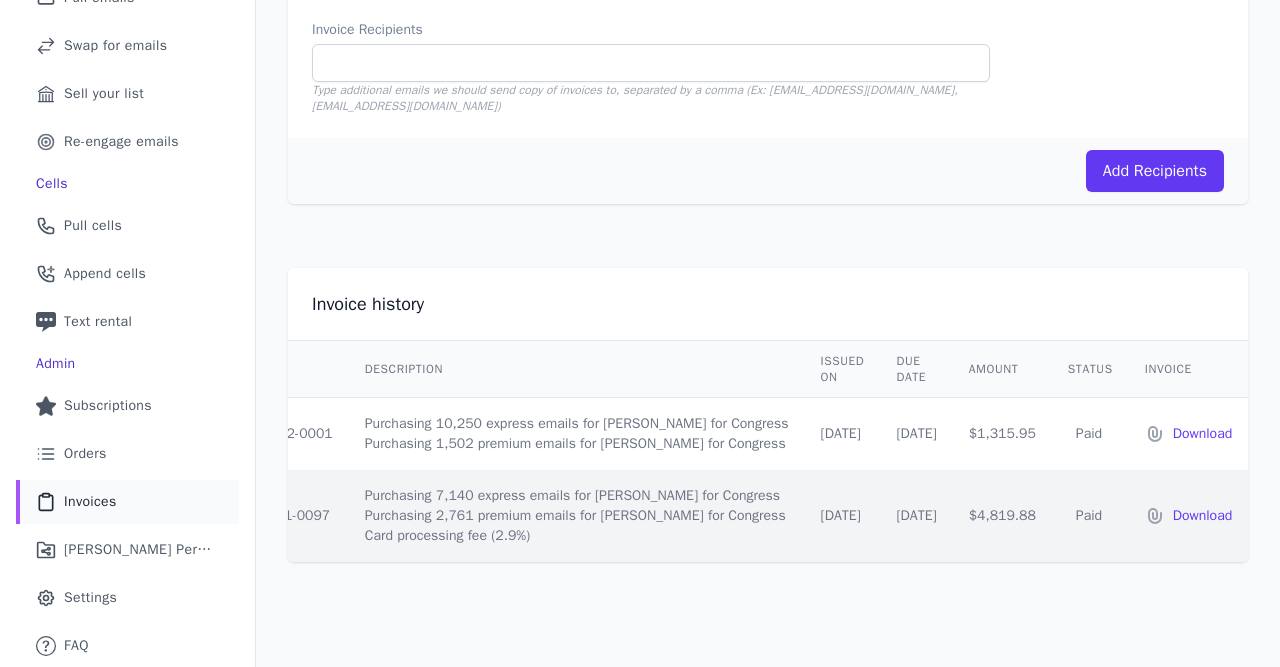 drag, startPoint x: 1023, startPoint y: 513, endPoint x: 968, endPoint y: 513, distance: 55 